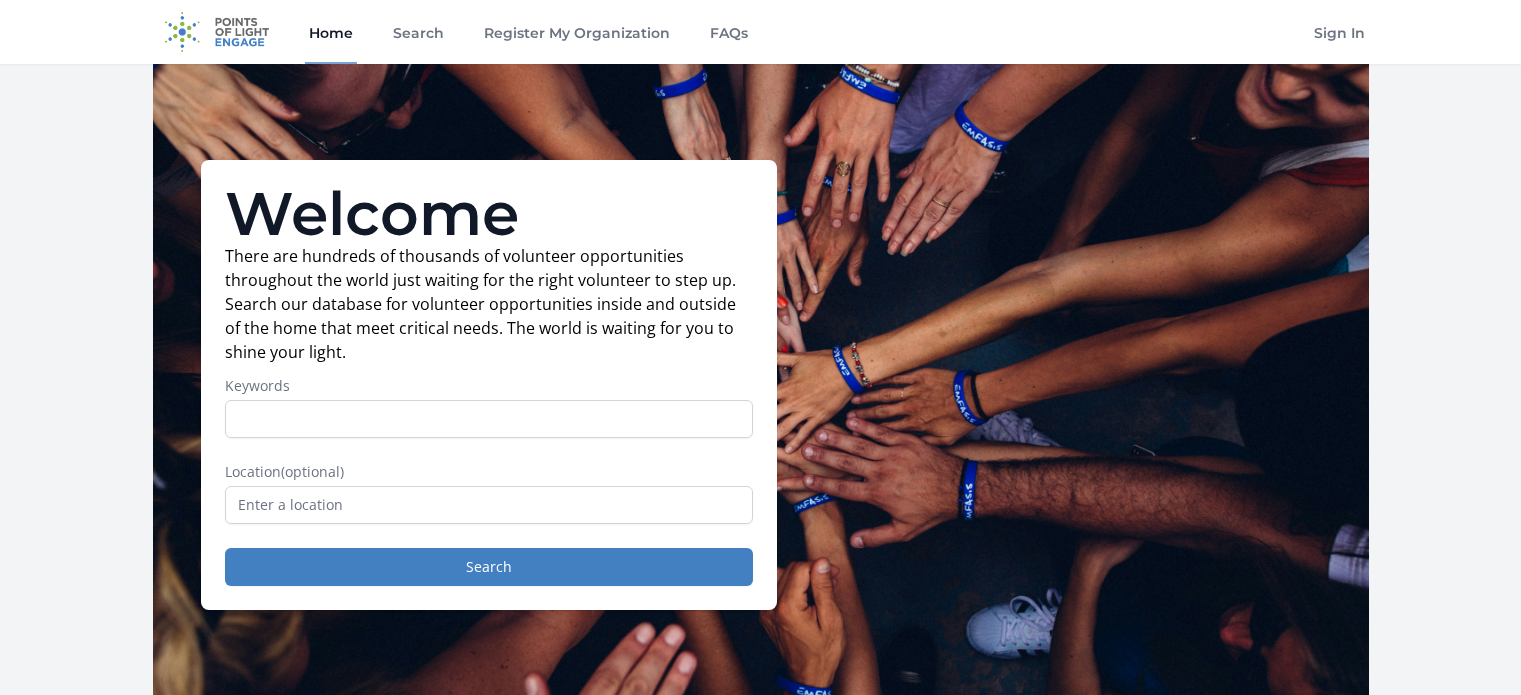 scroll, scrollTop: 0, scrollLeft: 0, axis: both 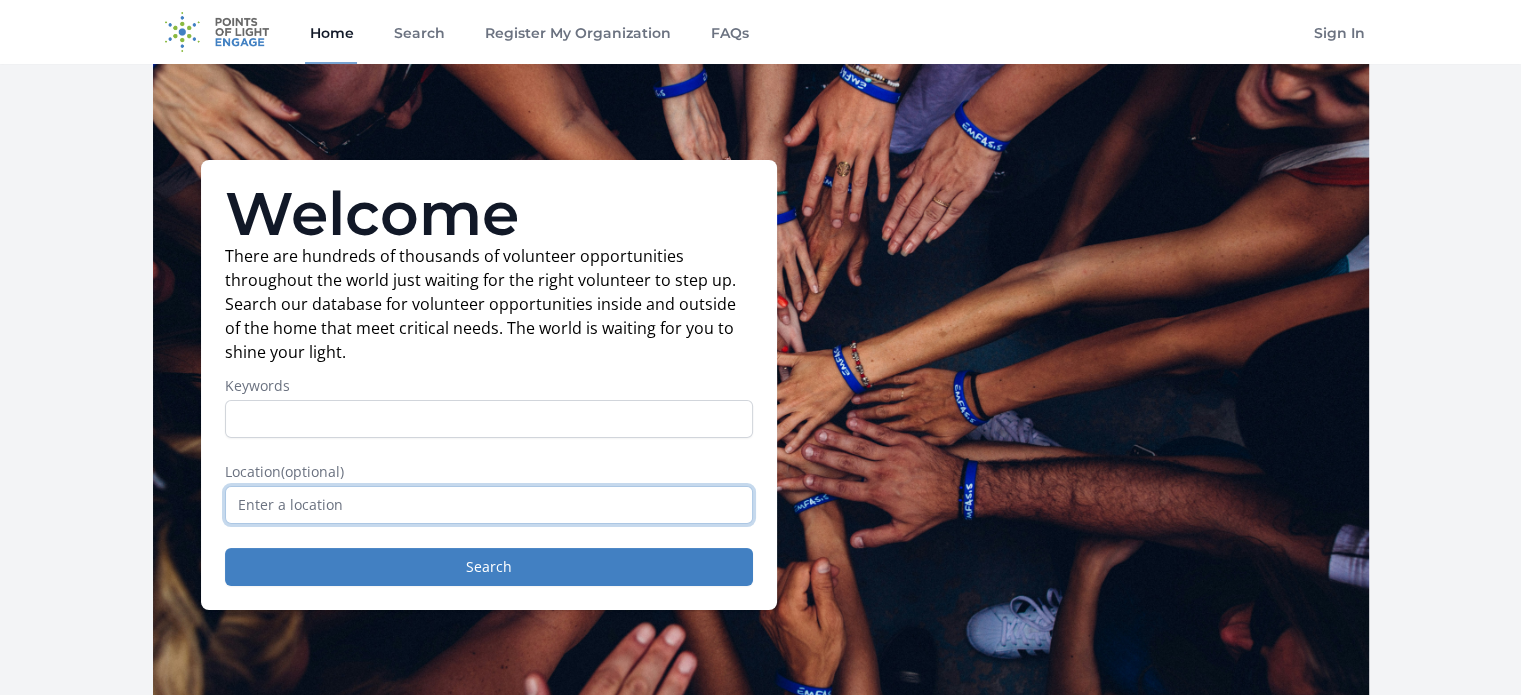 click at bounding box center [489, 505] 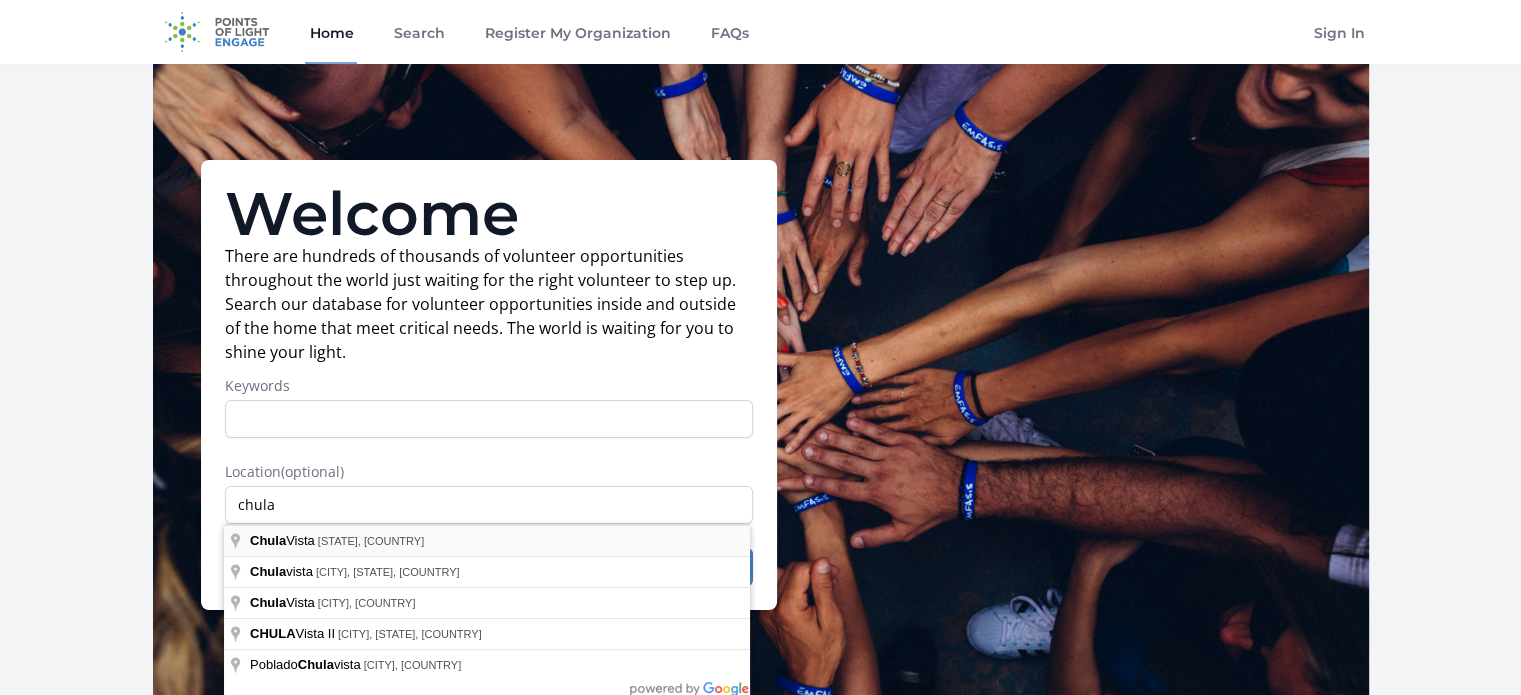 type on "[CITY], [STATE], [COUNTRY]" 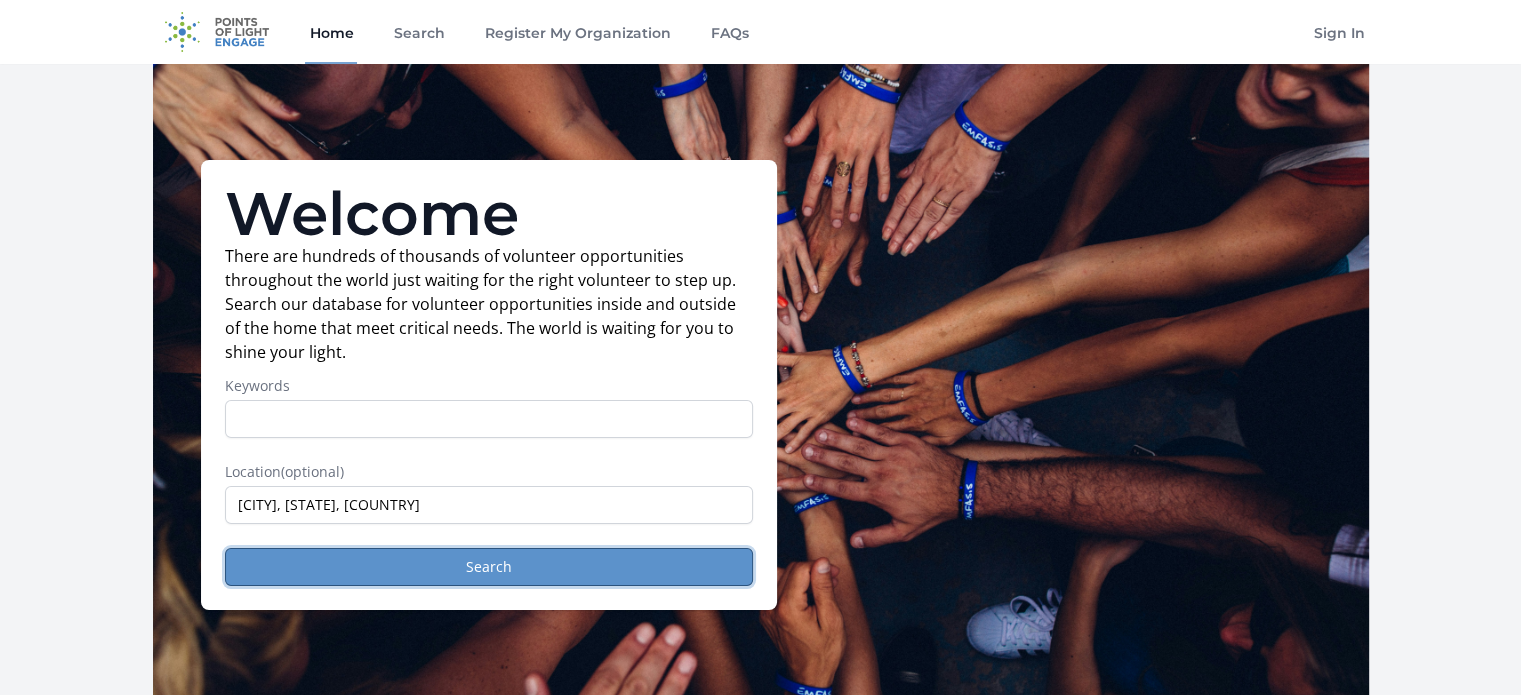click on "Search" at bounding box center (489, 567) 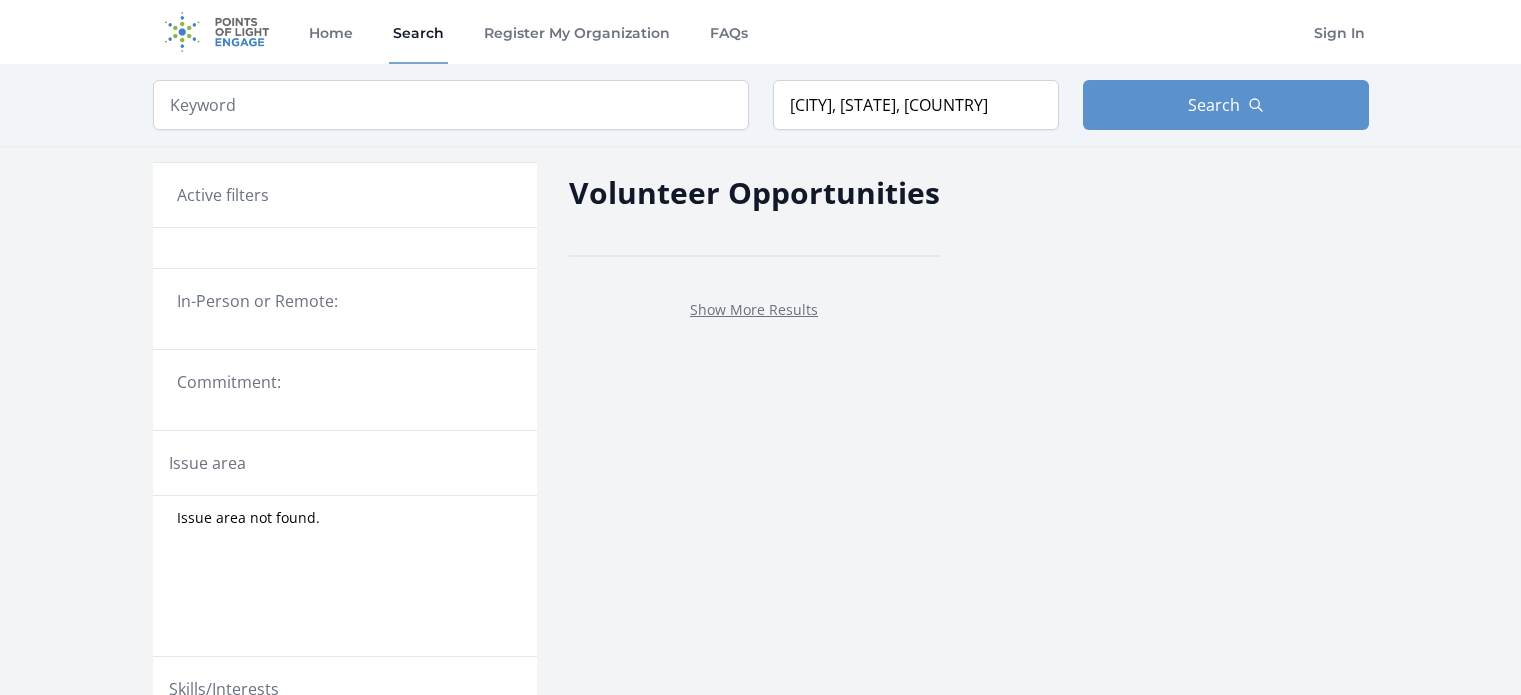 scroll, scrollTop: 0, scrollLeft: 0, axis: both 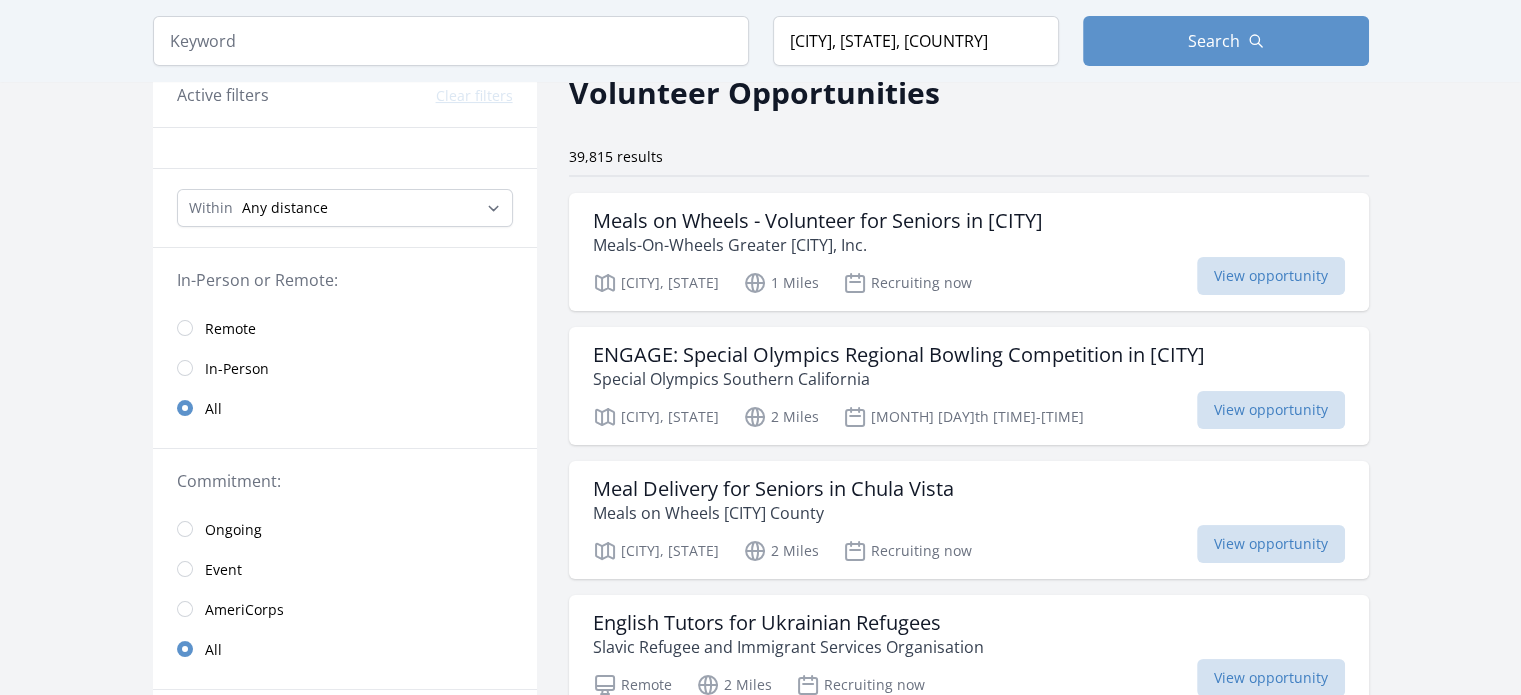 click on "In-Person" at bounding box center (345, 368) 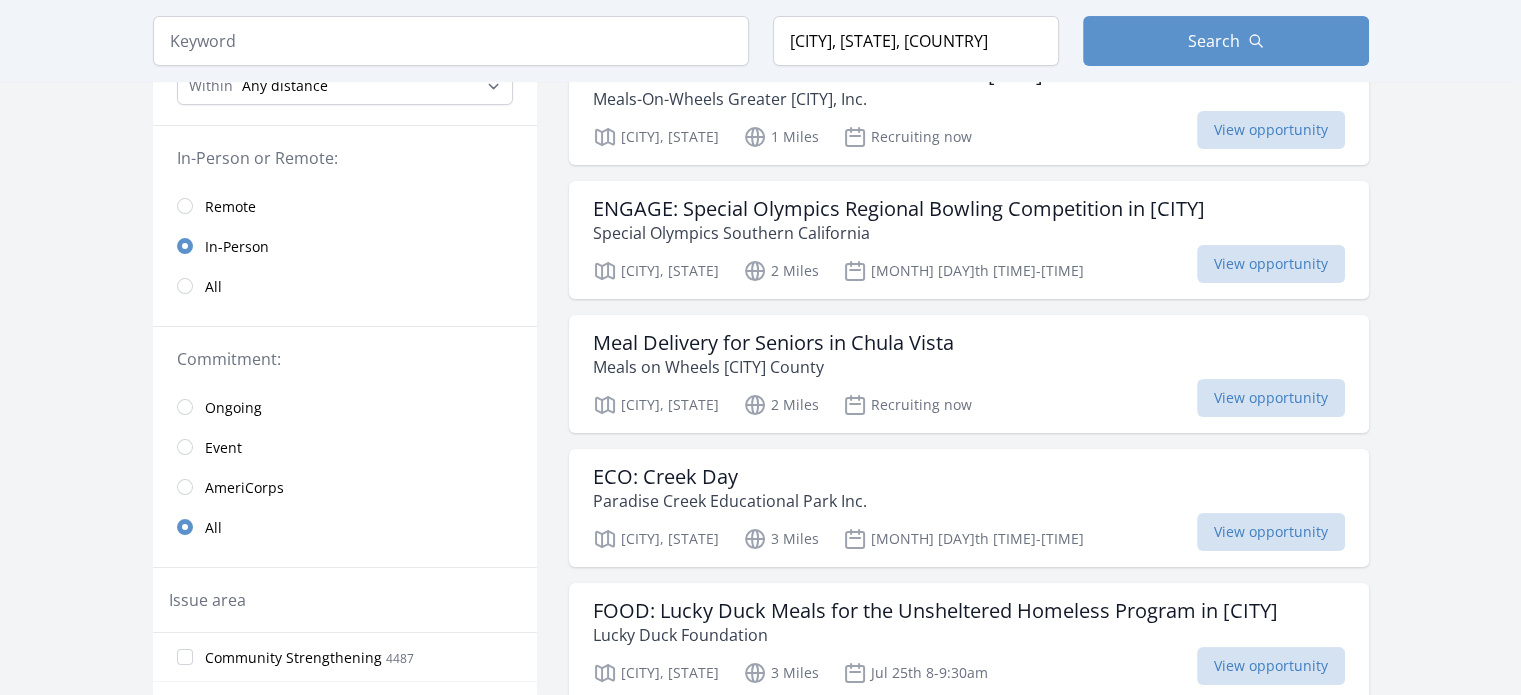 scroll, scrollTop: 100, scrollLeft: 0, axis: vertical 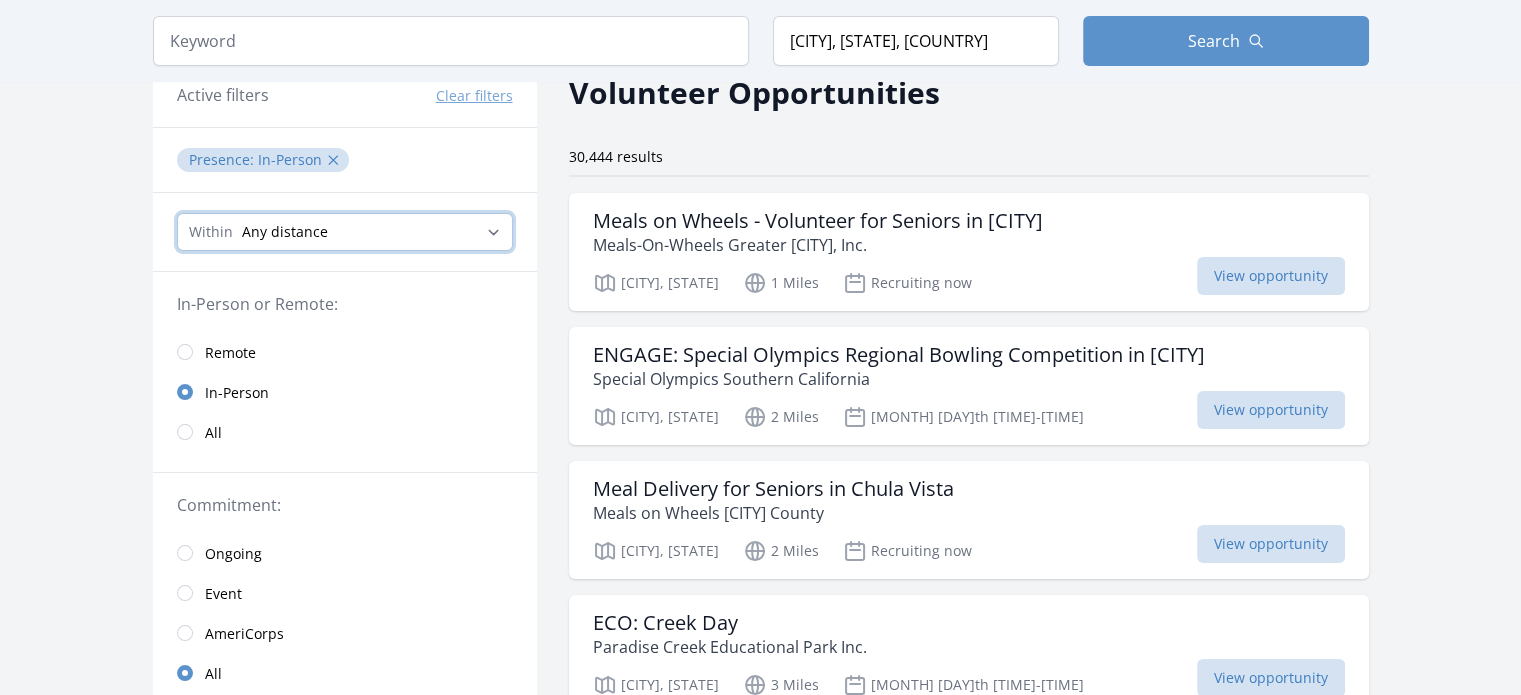 click on "Any distance , 5 Miles , 20 Miles , 50 Miles , 100 Miles" at bounding box center [345, 232] 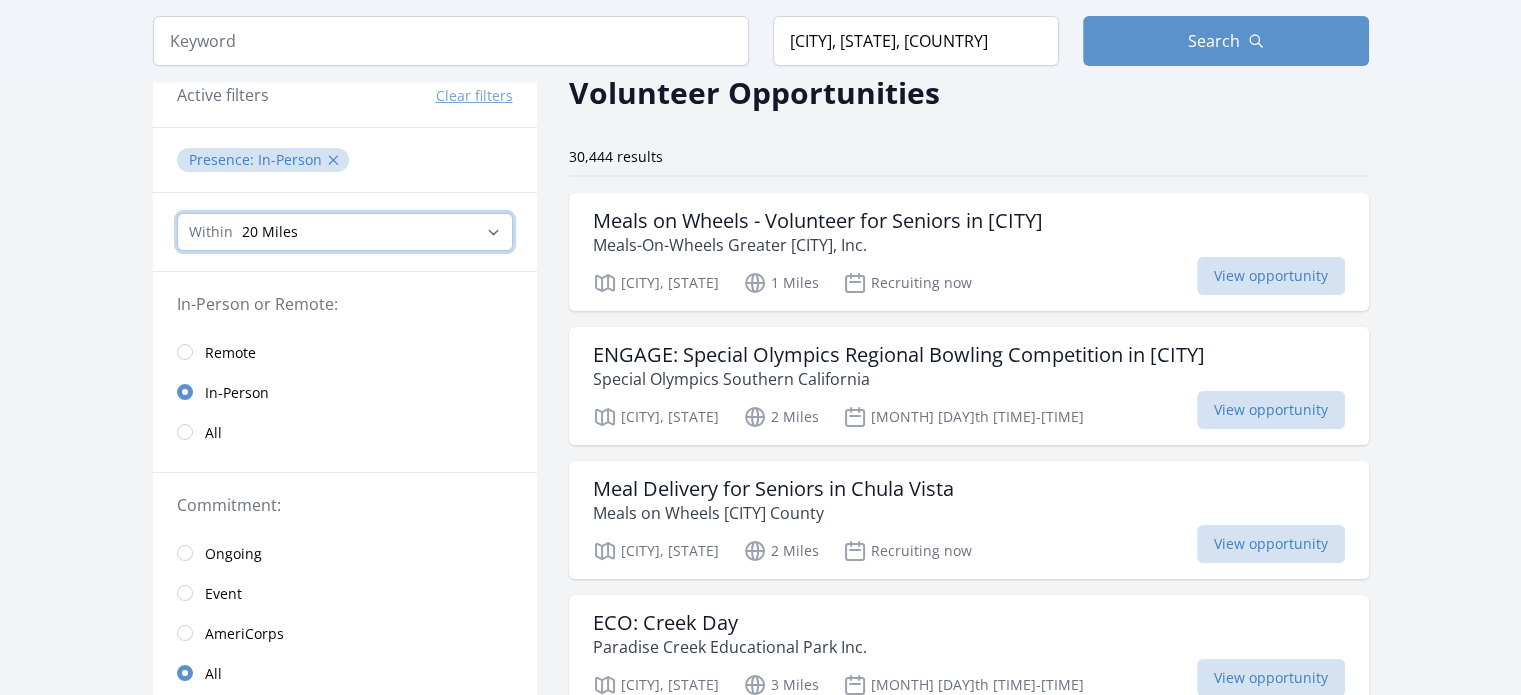 click on "Any distance , 5 Miles , 20 Miles , 50 Miles , 100 Miles" at bounding box center [345, 232] 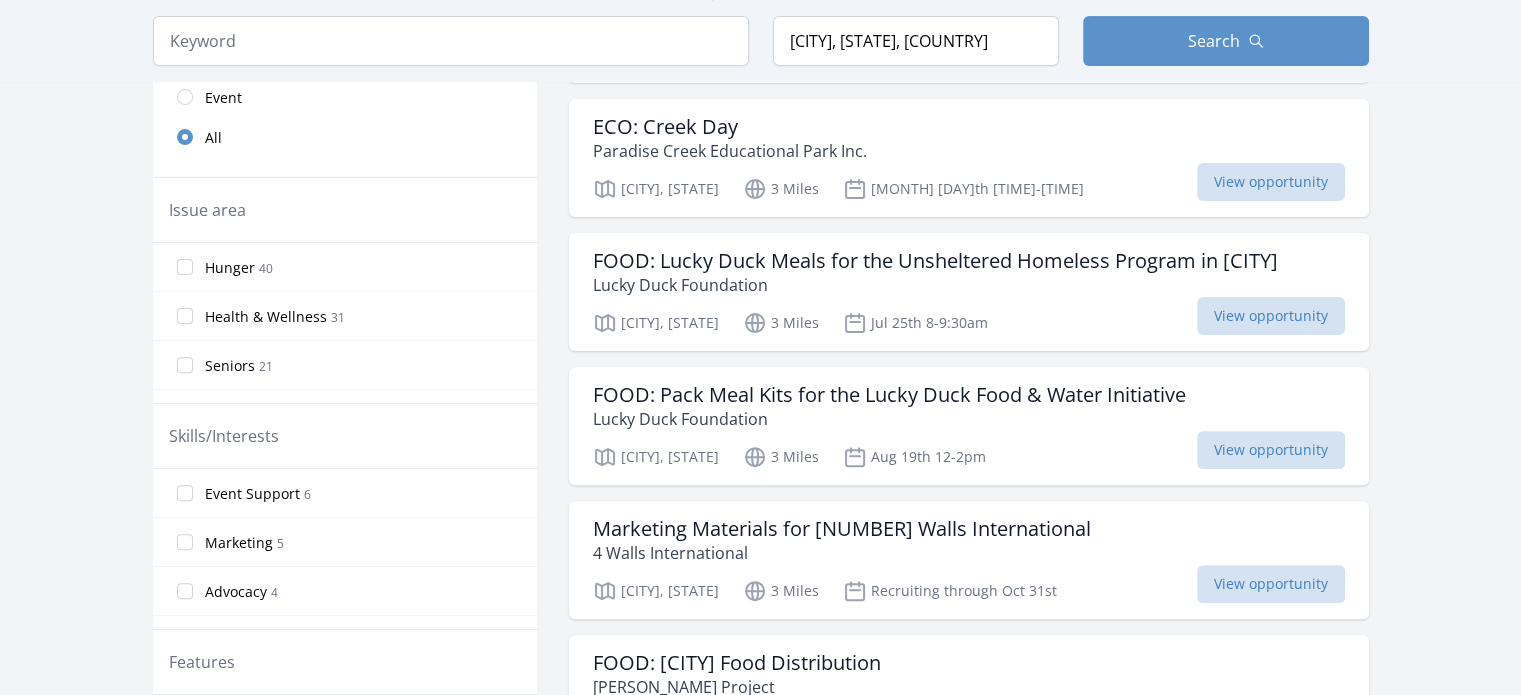 scroll, scrollTop: 600, scrollLeft: 0, axis: vertical 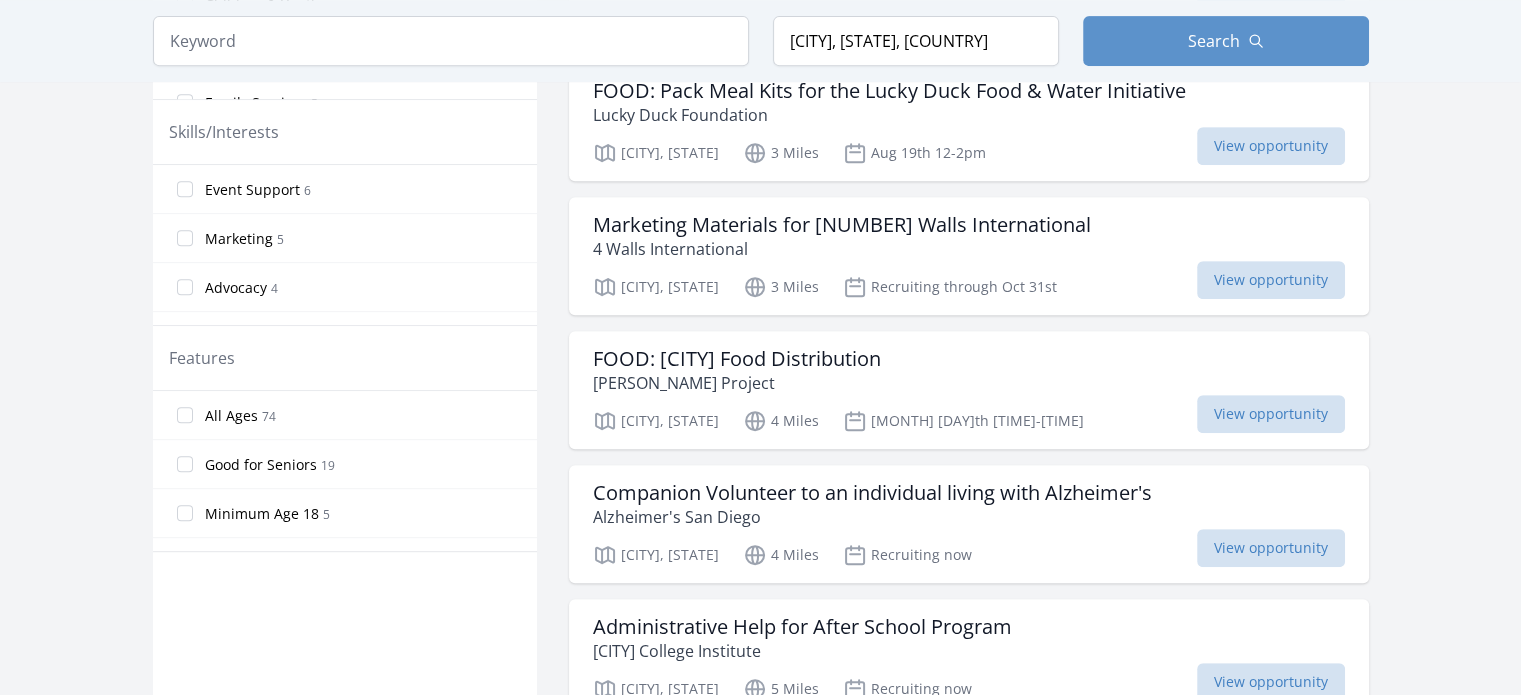 click on "Good for Seniors" at bounding box center [261, 465] 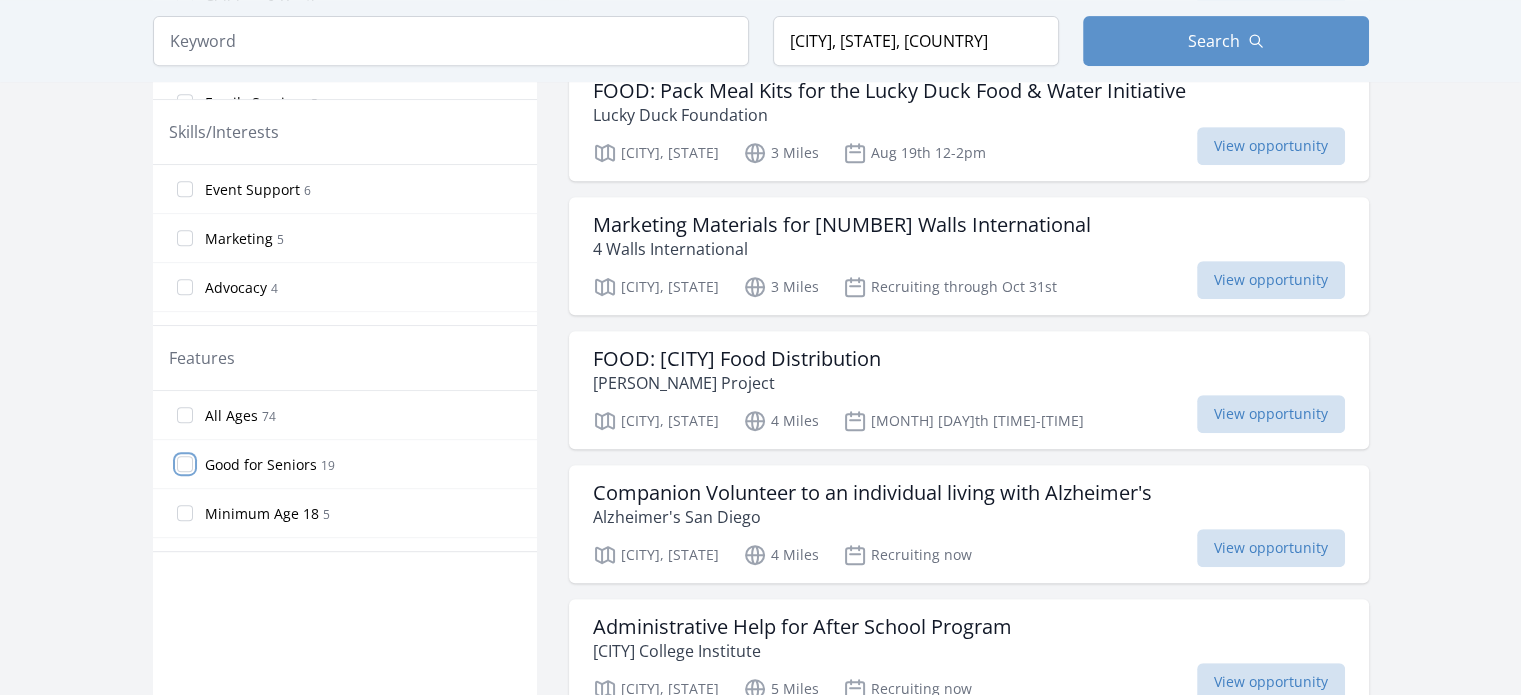click on "Good for Seniors   19" at bounding box center [185, 464] 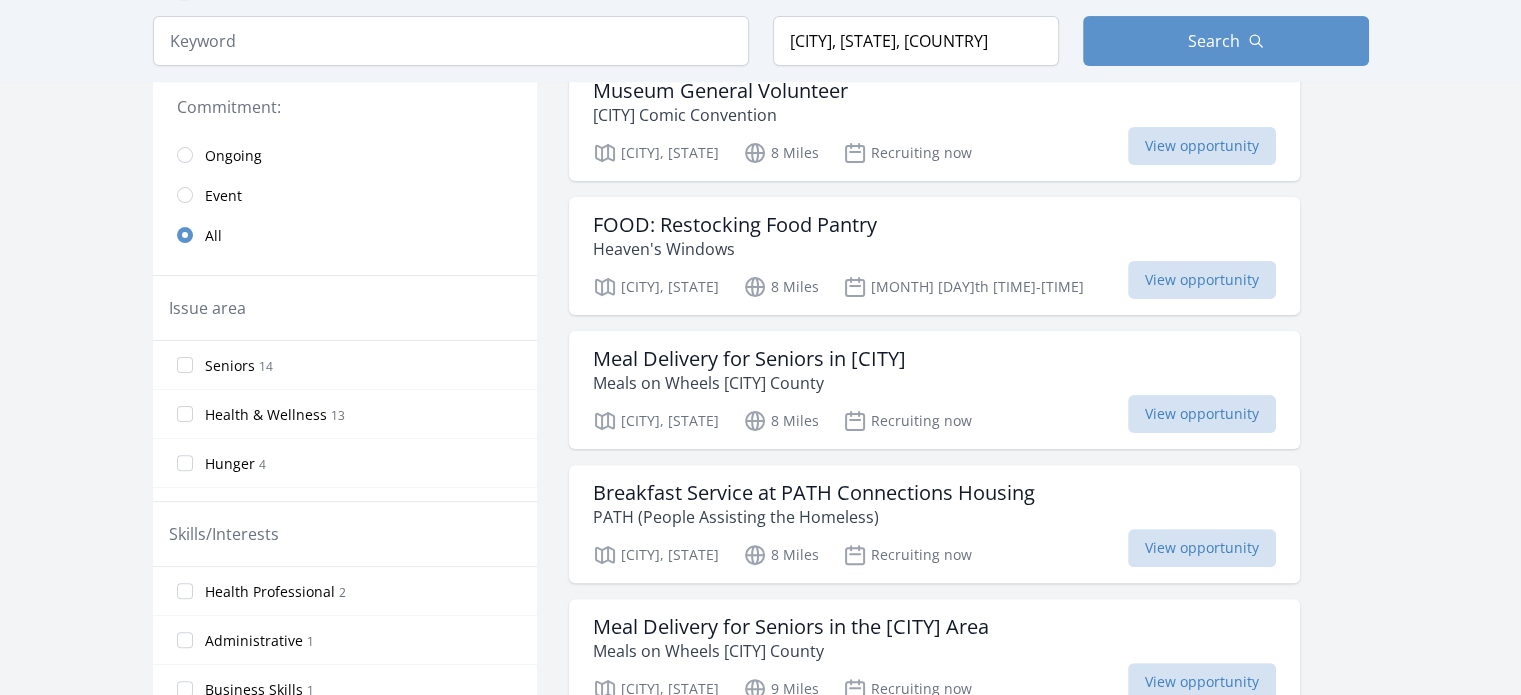 scroll, scrollTop: 500, scrollLeft: 0, axis: vertical 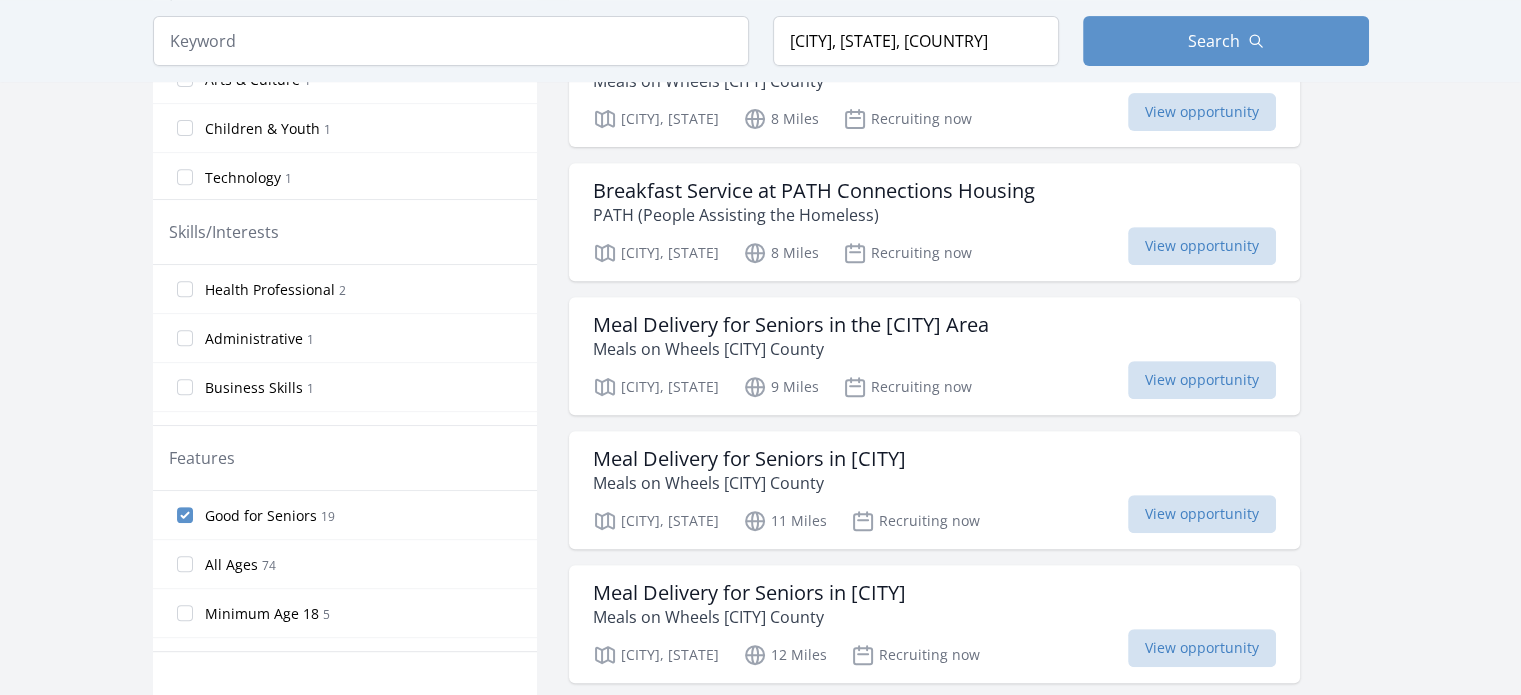 click on "Good for Seniors" at bounding box center [261, 516] 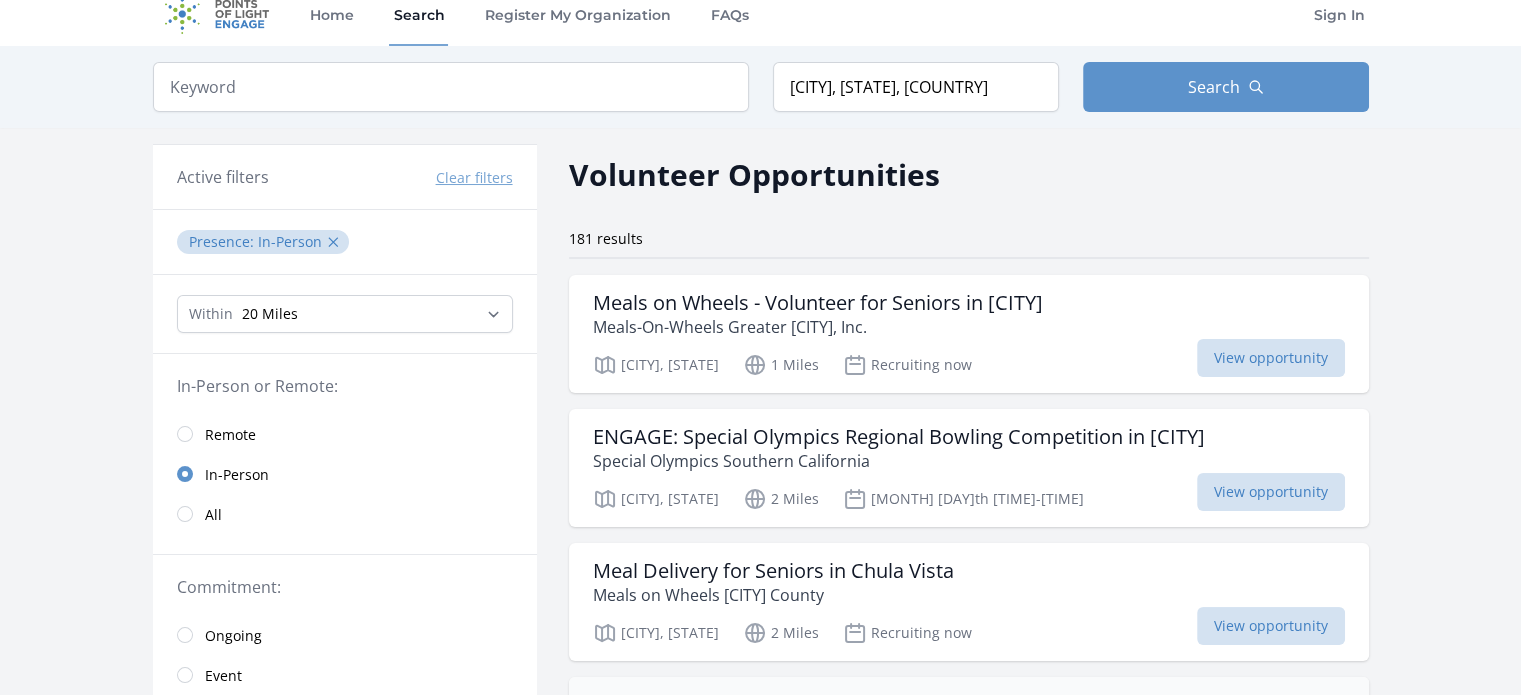 scroll, scrollTop: 0, scrollLeft: 0, axis: both 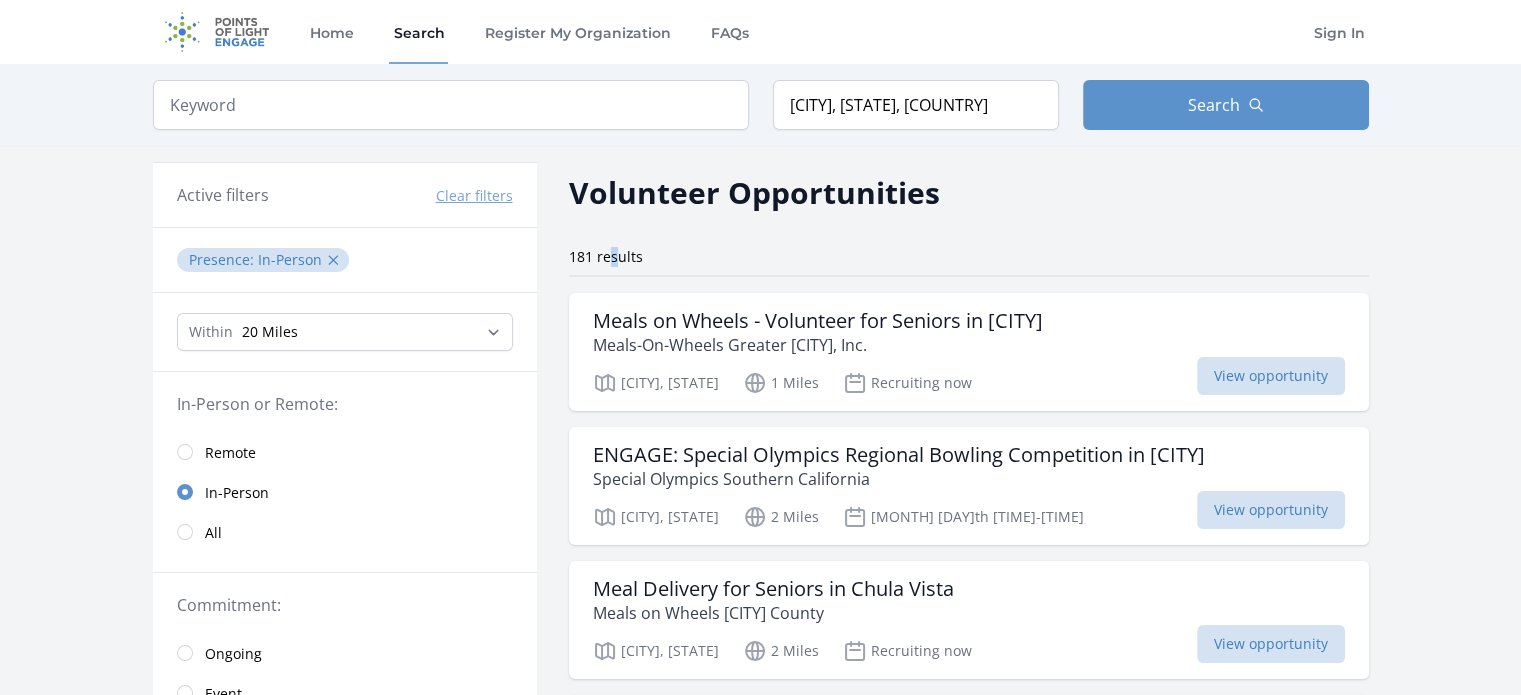 click on "181 results" at bounding box center (606, 256) 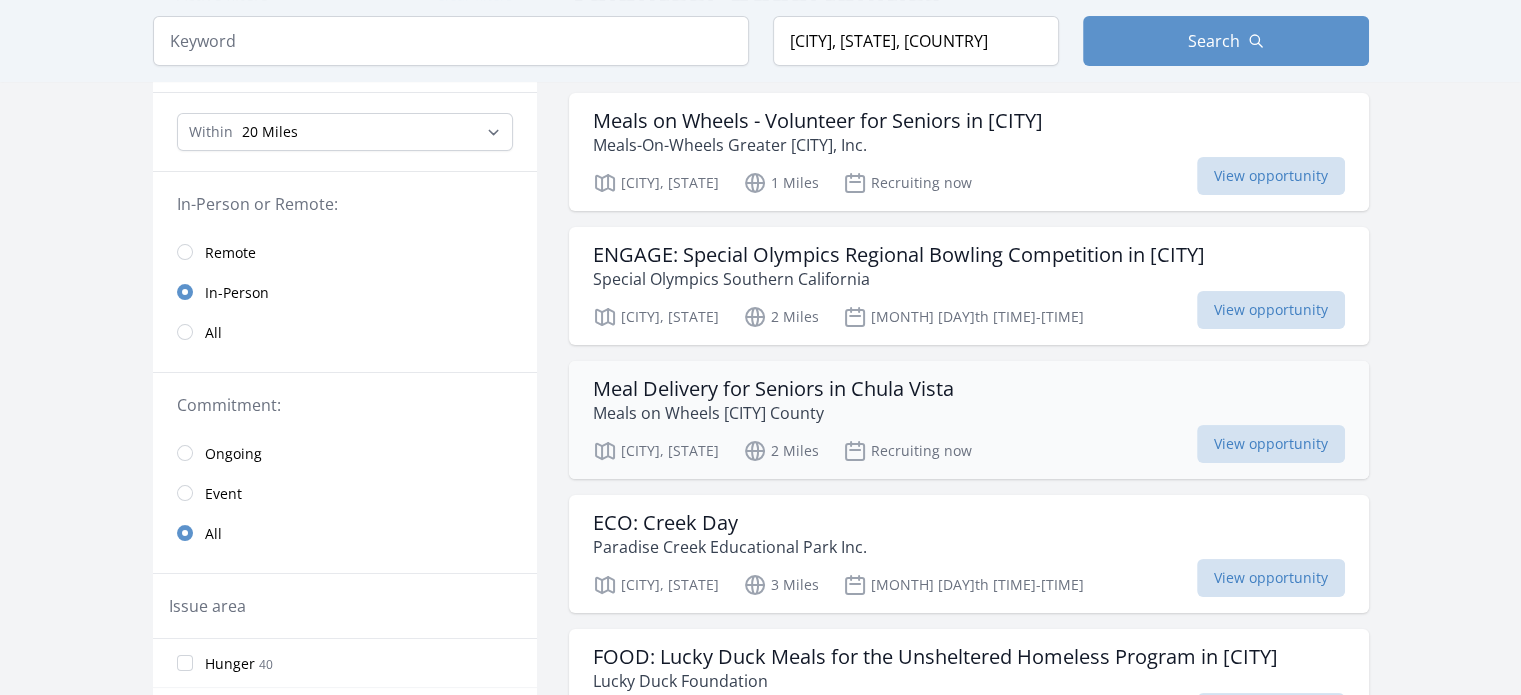 scroll, scrollTop: 600, scrollLeft: 0, axis: vertical 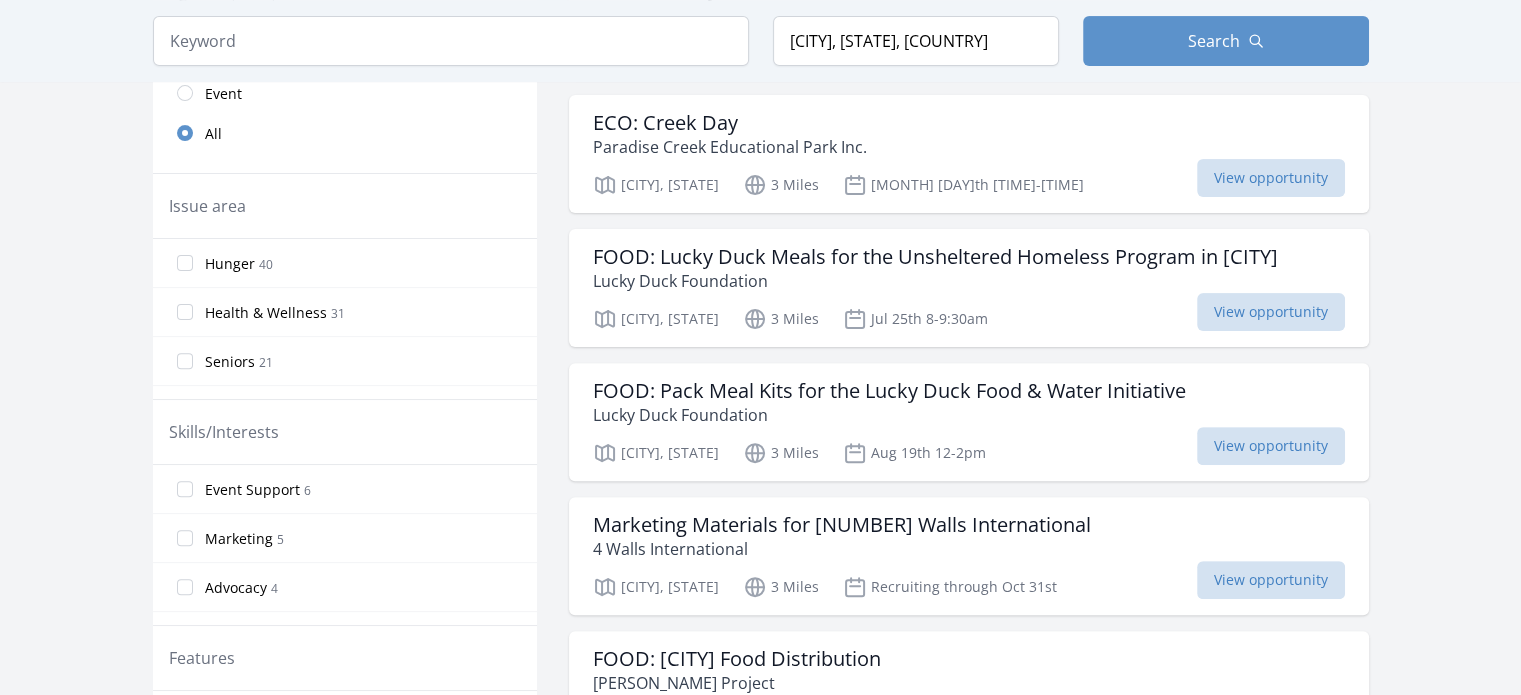 click on "Keyword
Location
Chula Vista, CA, USA
Search
Active filters
Clear filters" at bounding box center [760, 978] 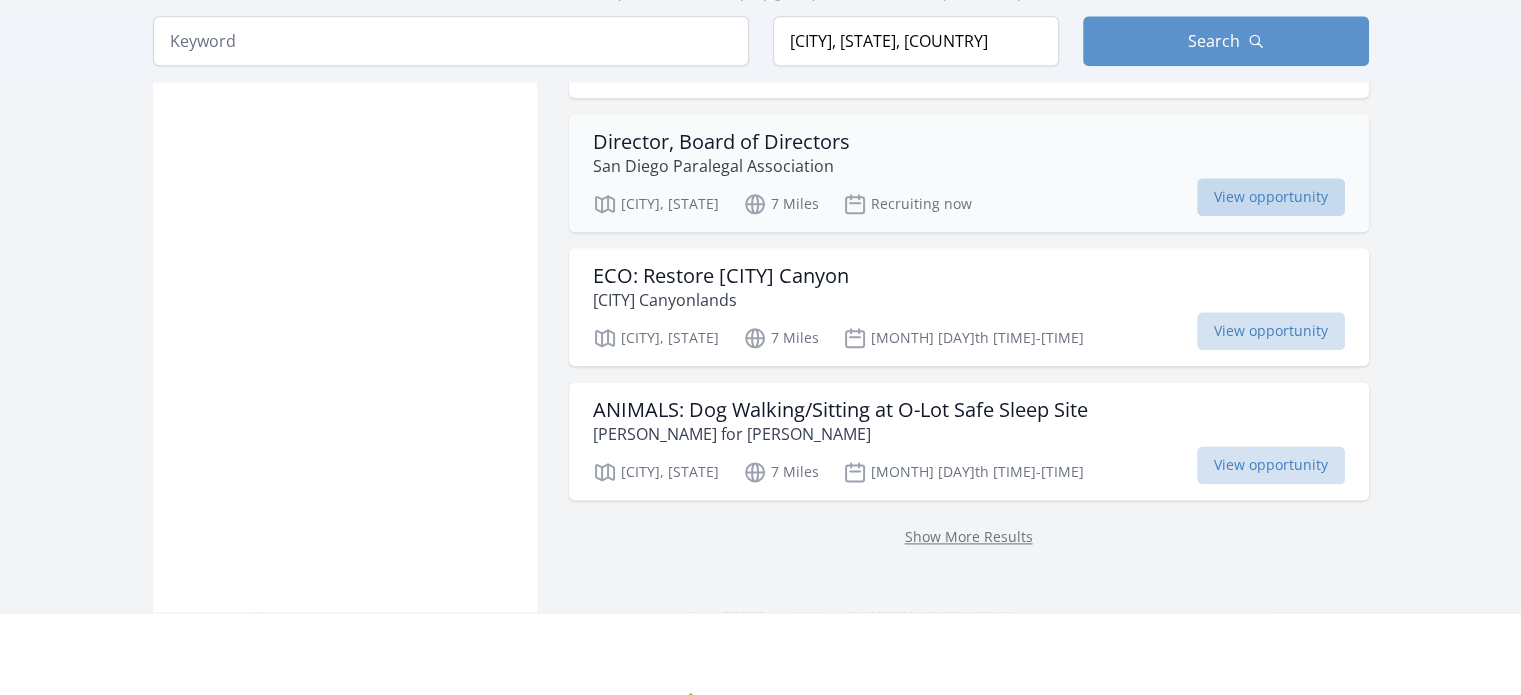 scroll, scrollTop: 2709, scrollLeft: 0, axis: vertical 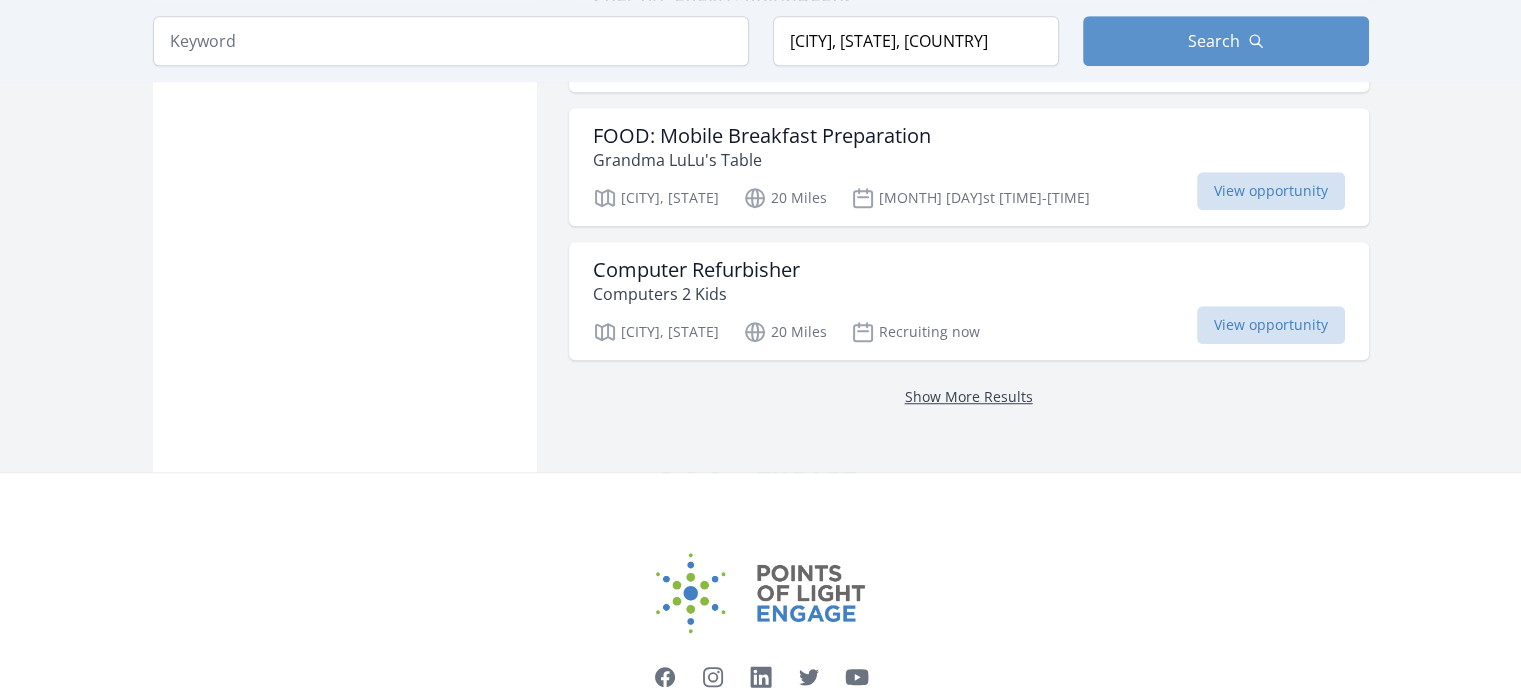 click on "Show More Results" at bounding box center (969, 396) 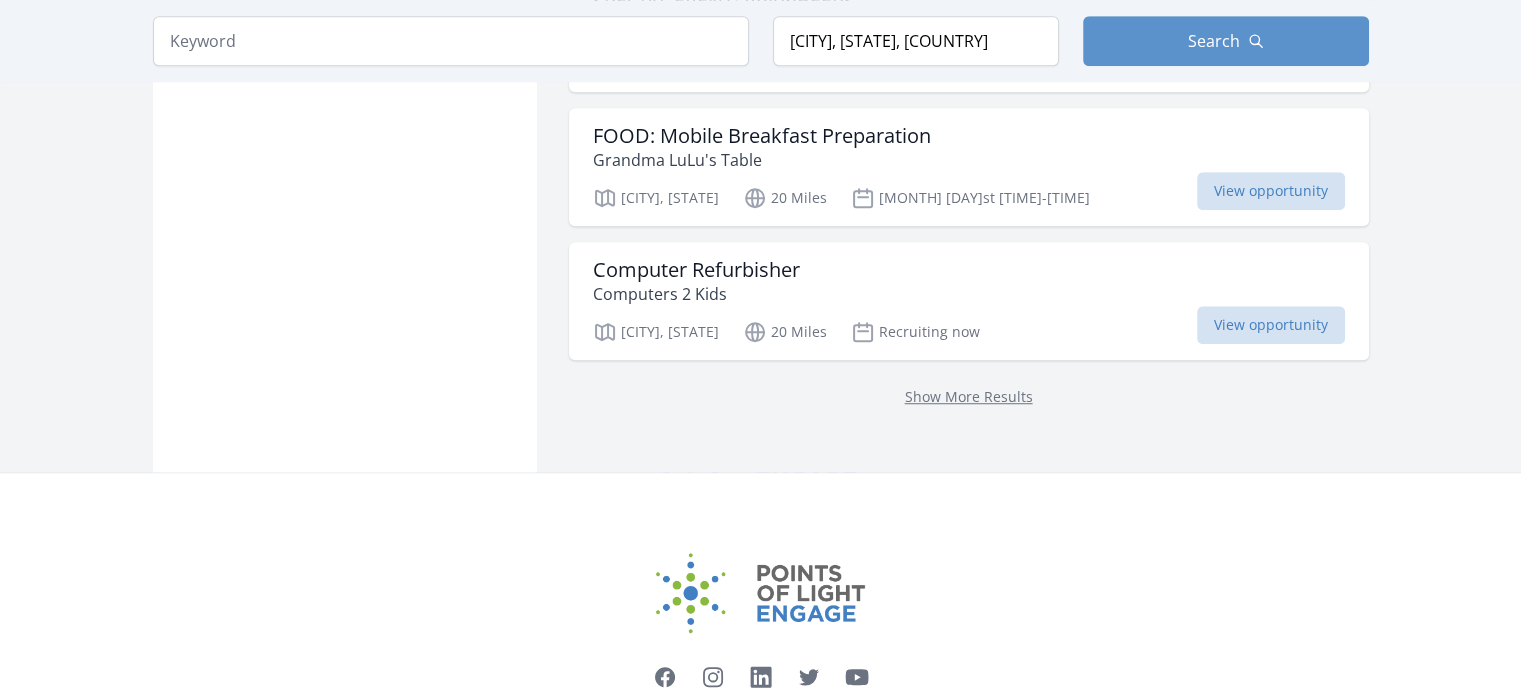 click on "Show More Results" at bounding box center [969, 396] 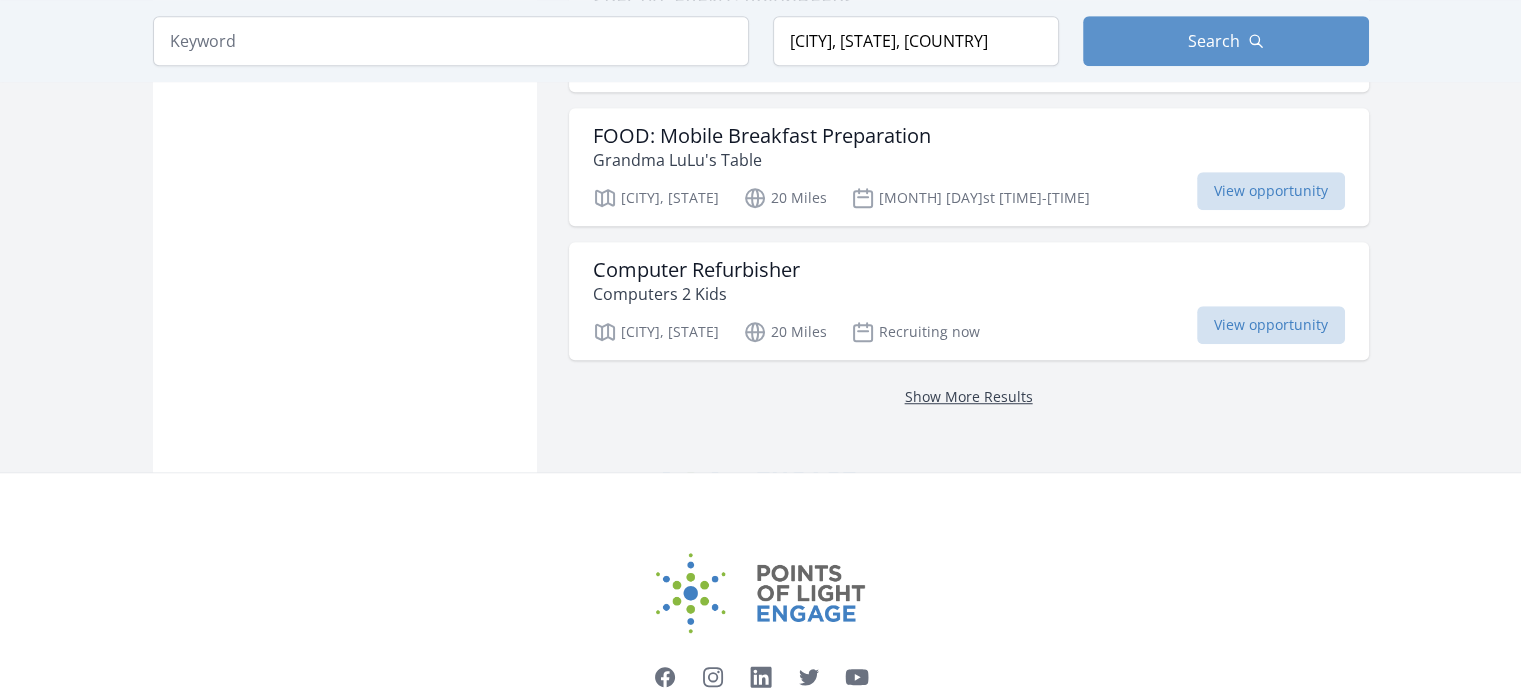 click on "Show More Results" at bounding box center (969, 396) 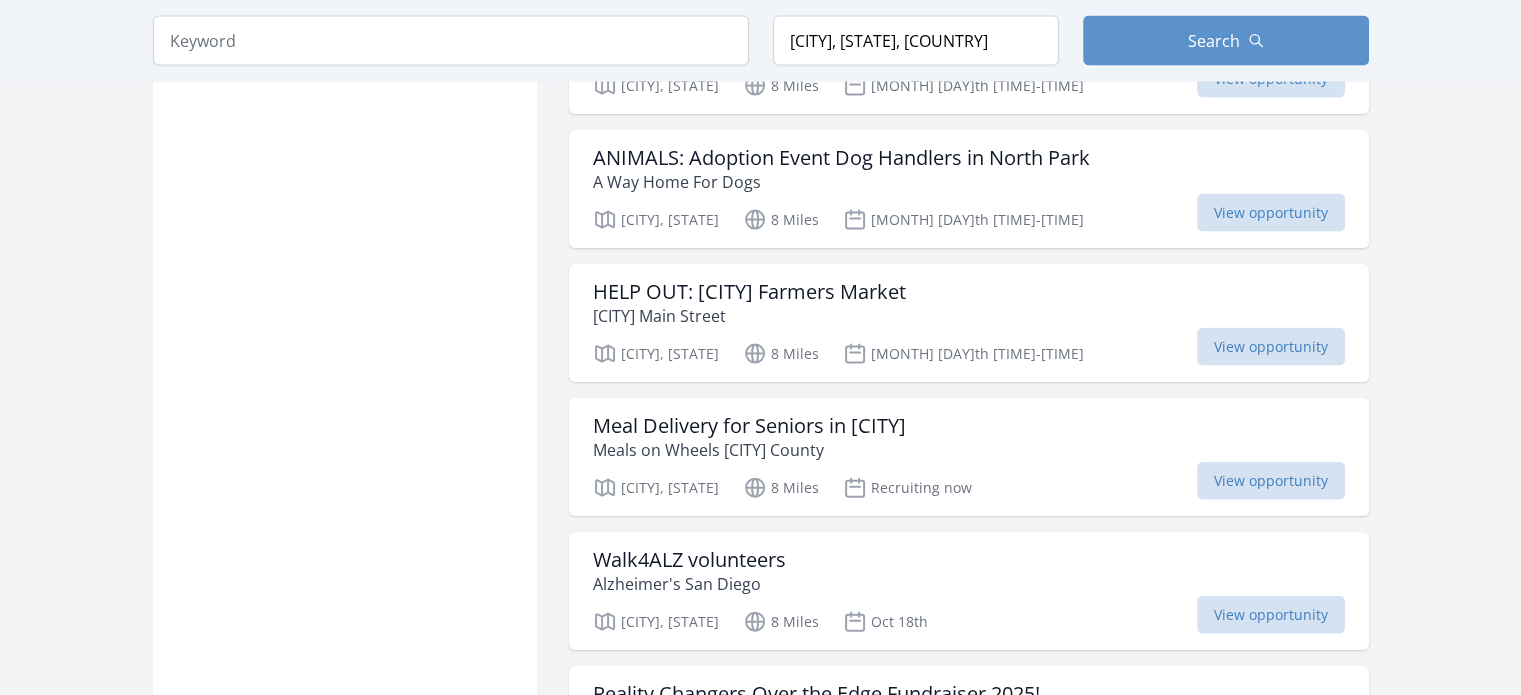 scroll, scrollTop: 0, scrollLeft: 0, axis: both 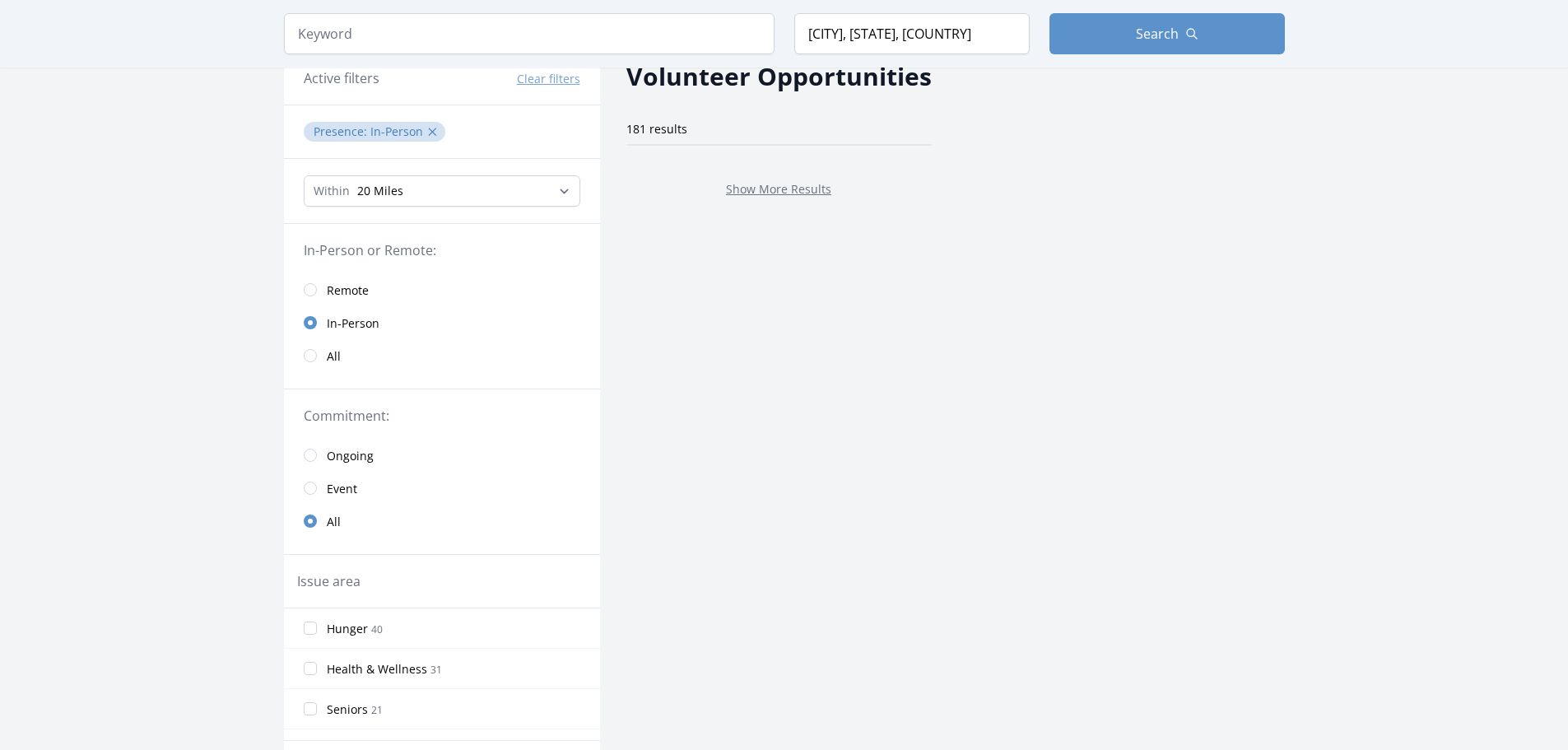 click on "Show More Results" at bounding box center [779, 189] 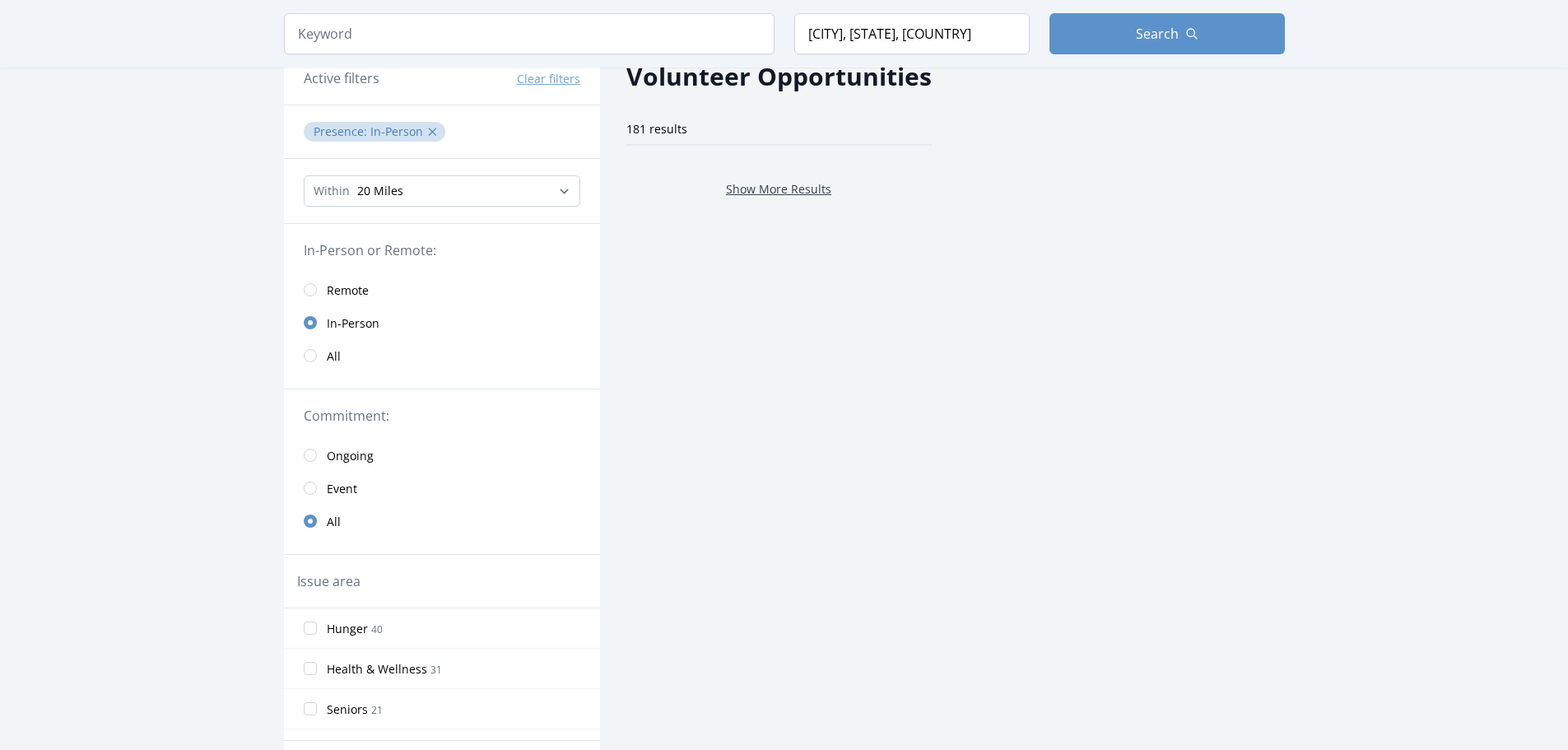 click on "Show More Results" at bounding box center (779, 189) 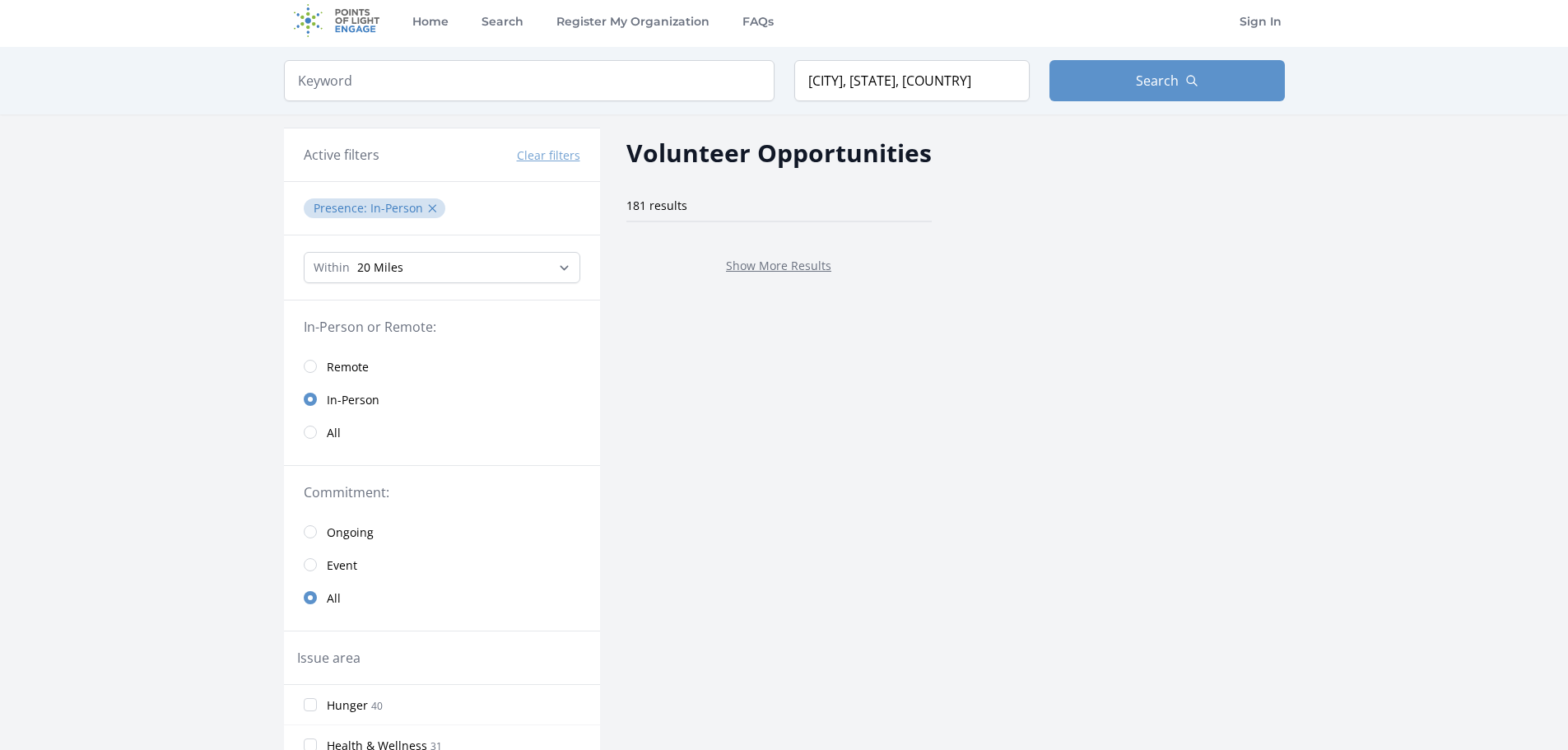 scroll, scrollTop: 0, scrollLeft: 0, axis: both 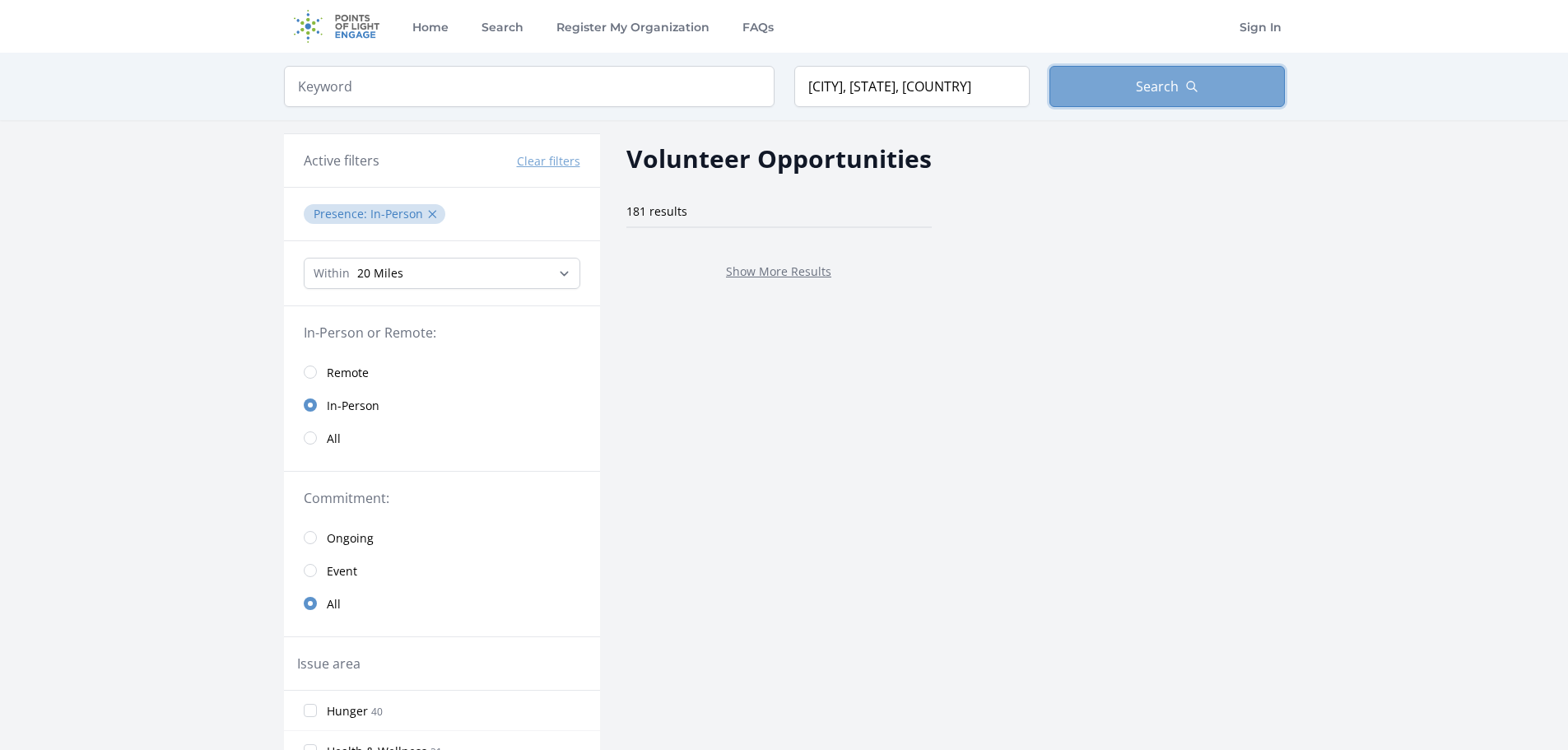 click on "Search" at bounding box center (1157, 86) 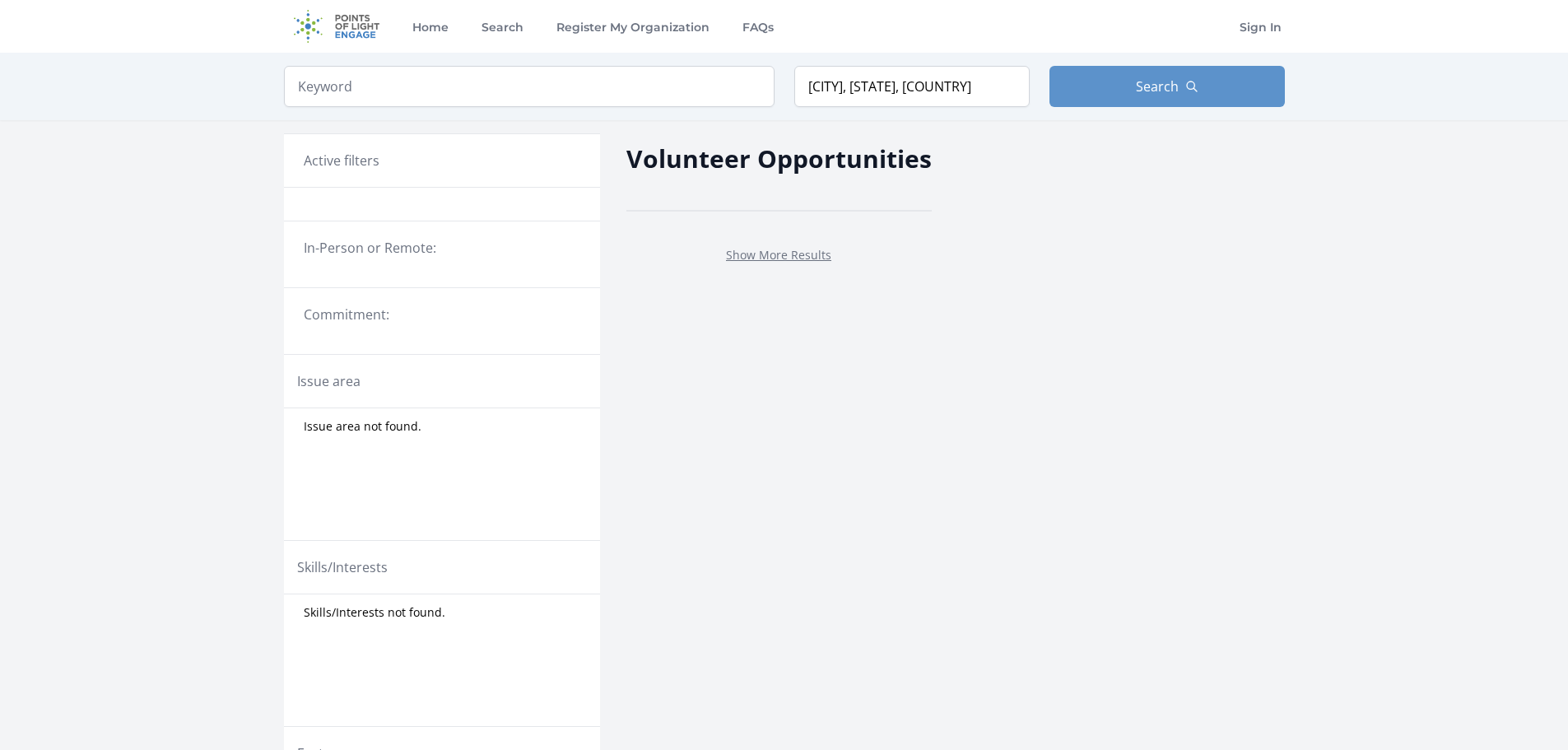 scroll, scrollTop: 0, scrollLeft: 0, axis: both 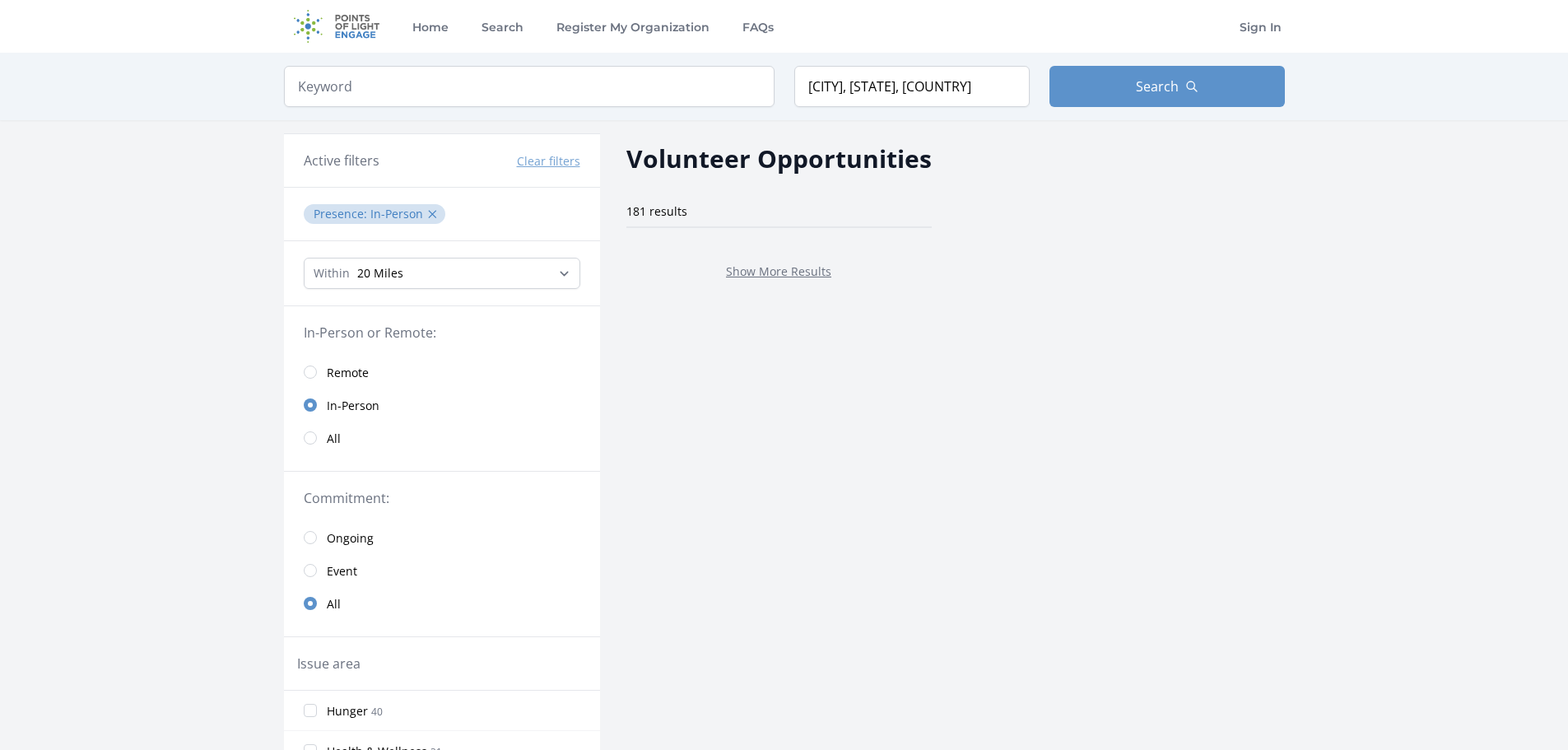 click on "Show More Results" at bounding box center [779, 271] 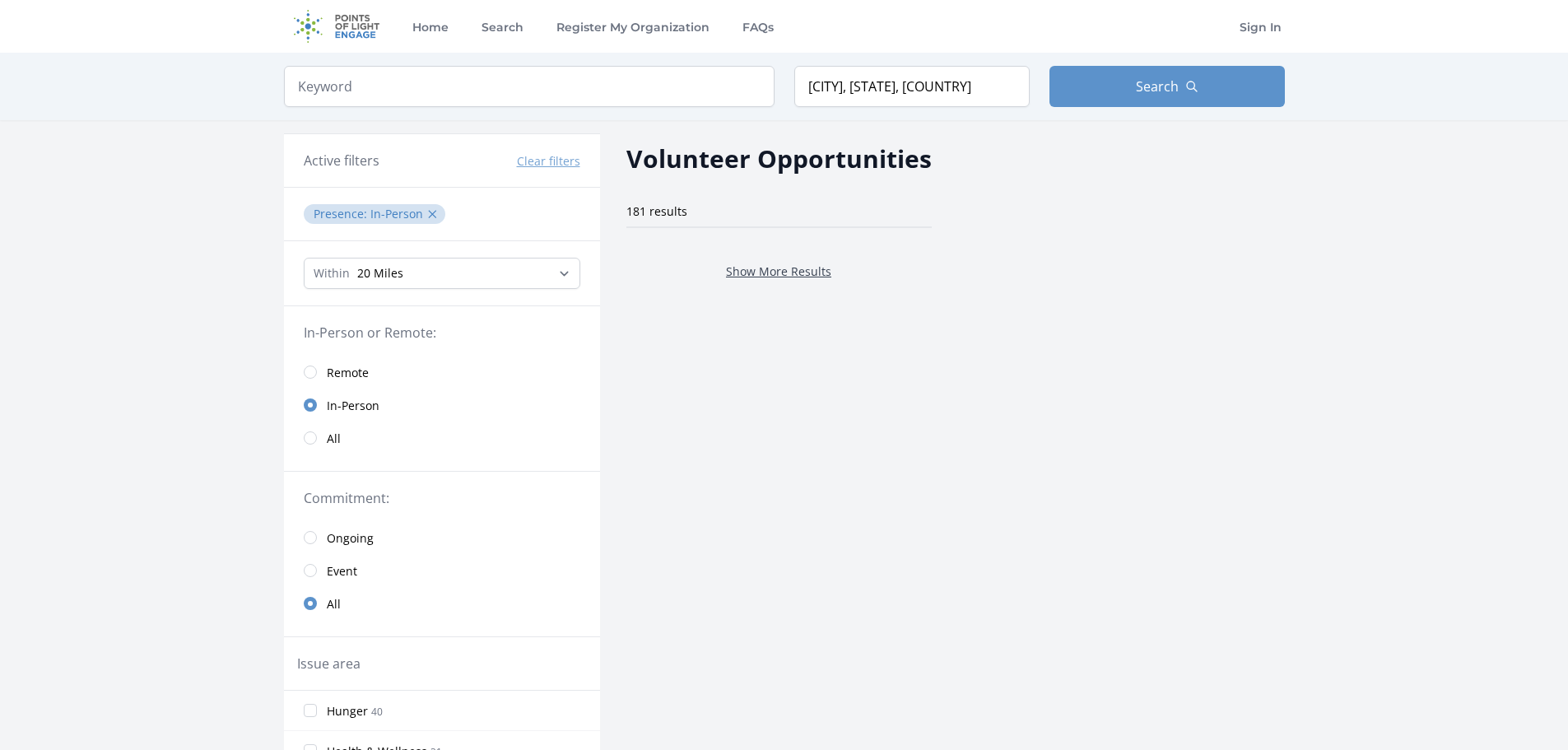click on "Show More Results" at bounding box center [779, 271] 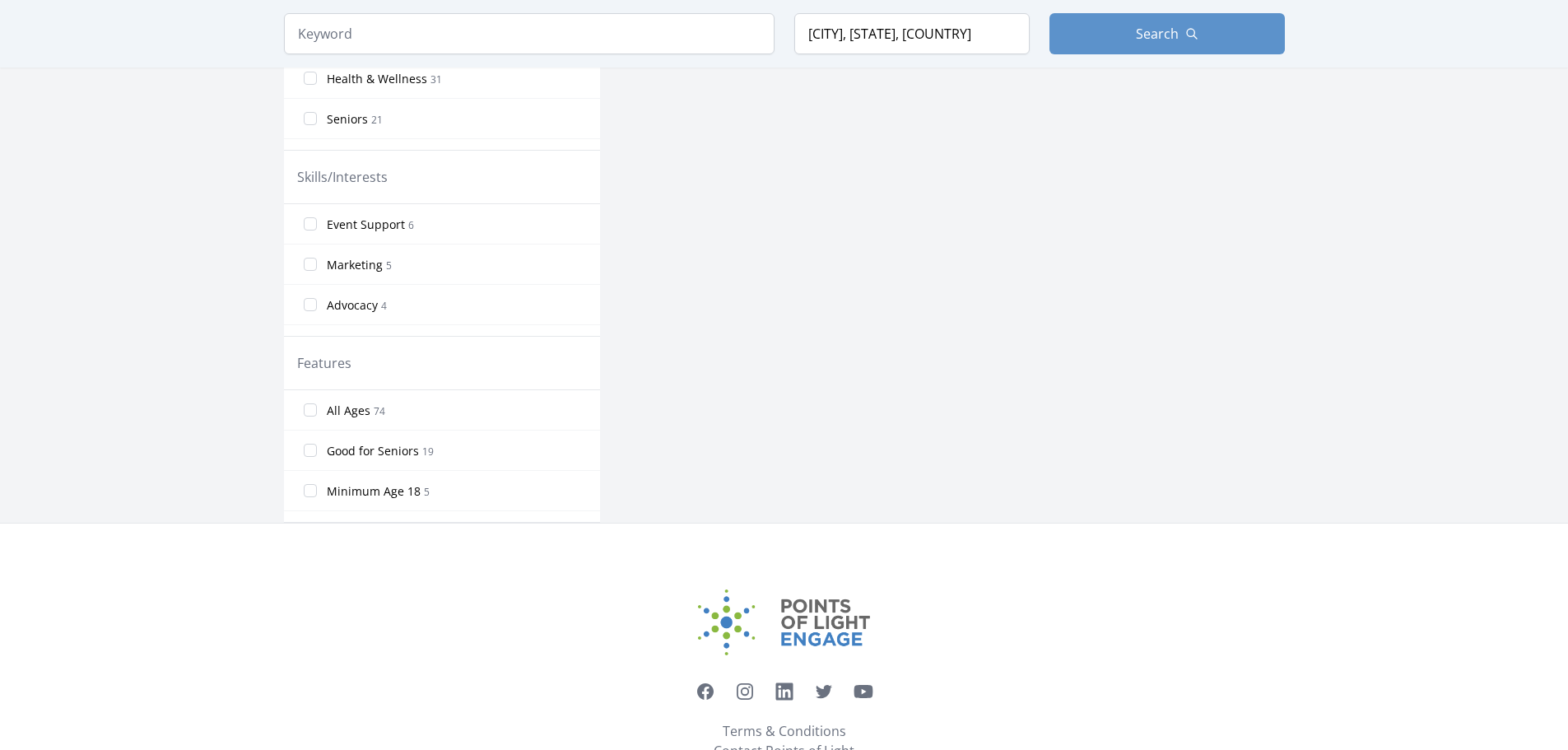 scroll, scrollTop: 482, scrollLeft: 0, axis: vertical 